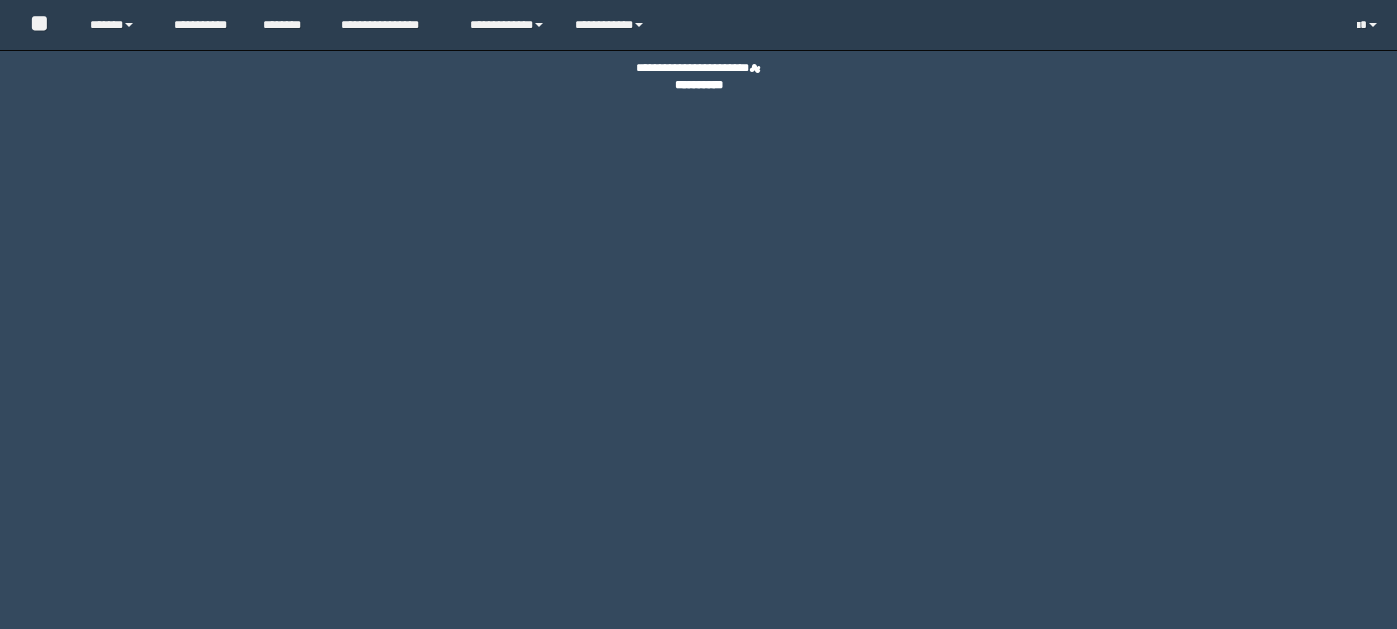 scroll, scrollTop: 0, scrollLeft: 0, axis: both 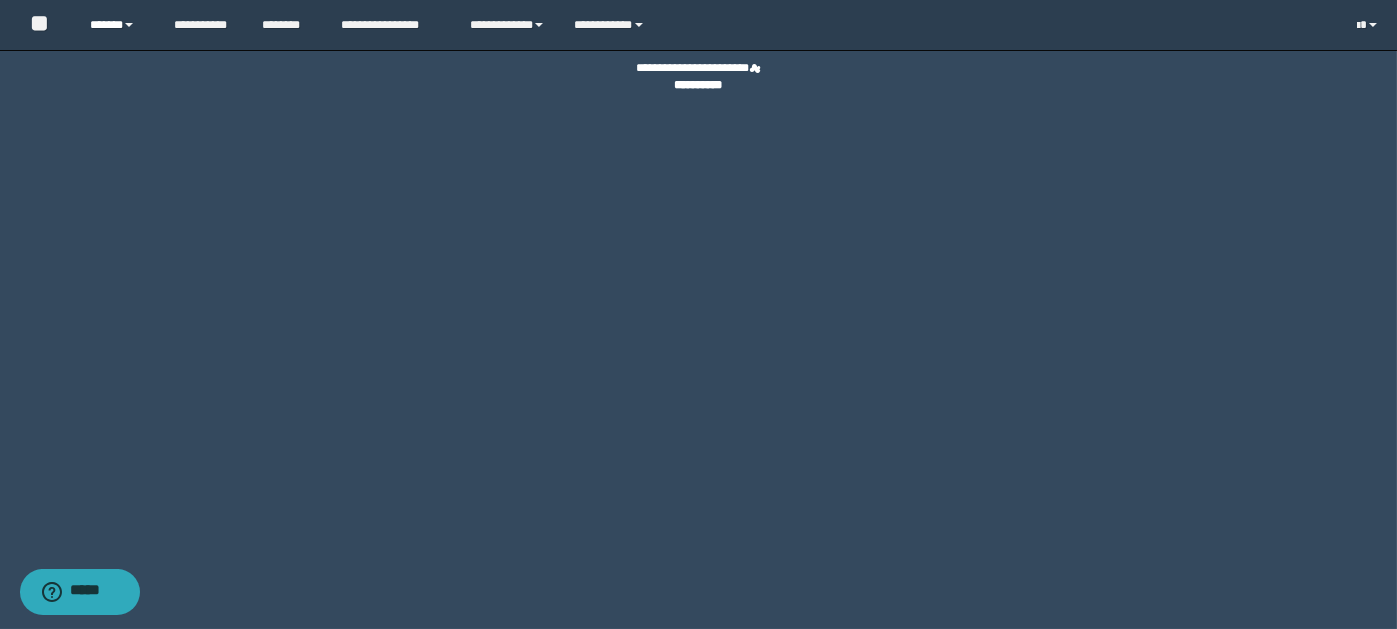click on "******" at bounding box center [117, 25] 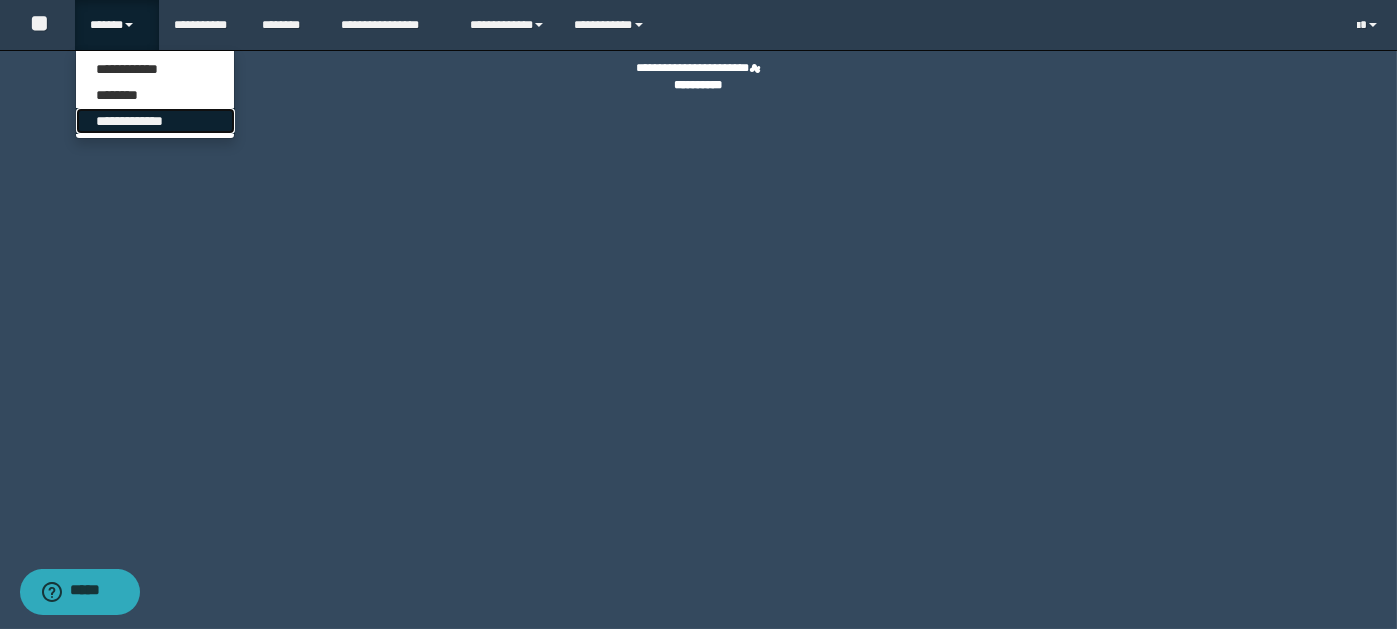 click on "**********" at bounding box center [155, 121] 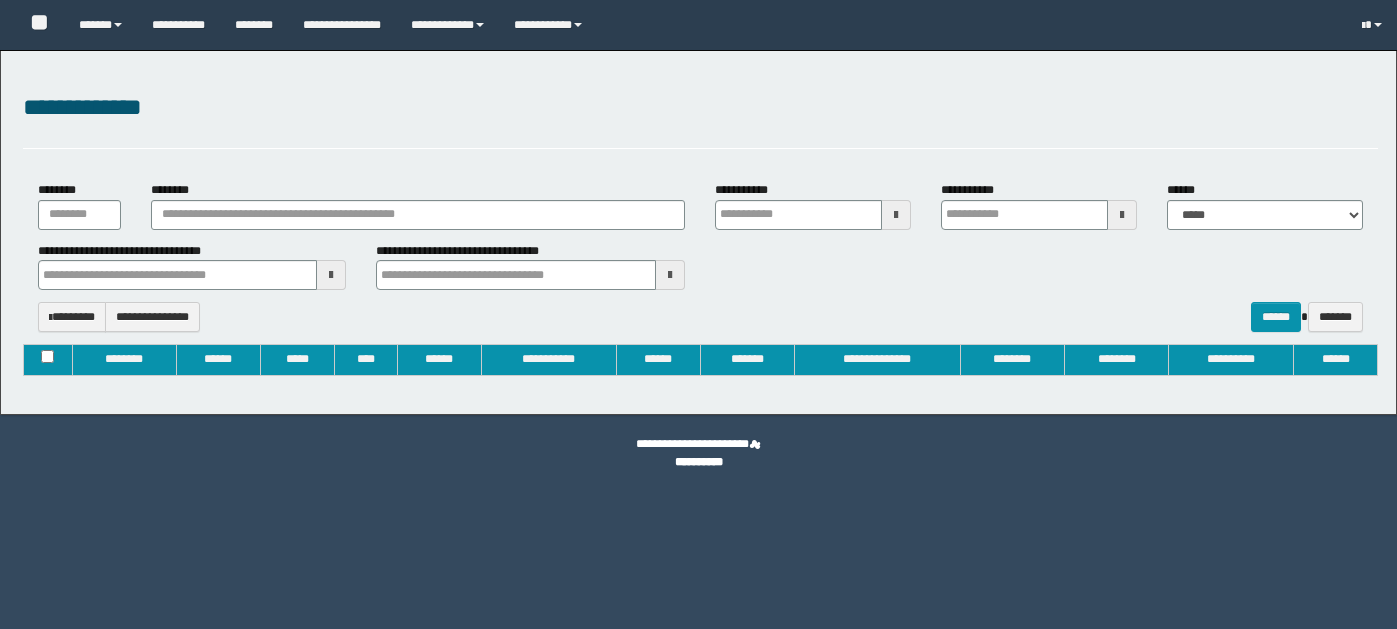 type on "**********" 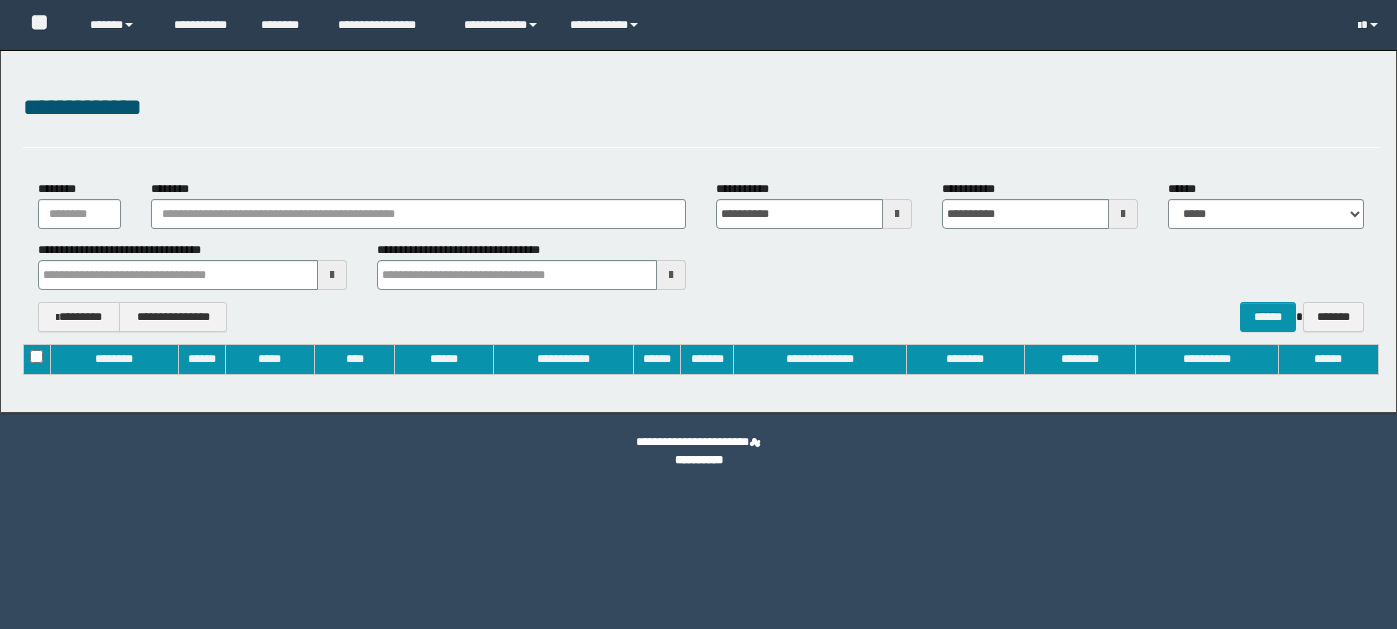 scroll, scrollTop: 0, scrollLeft: 0, axis: both 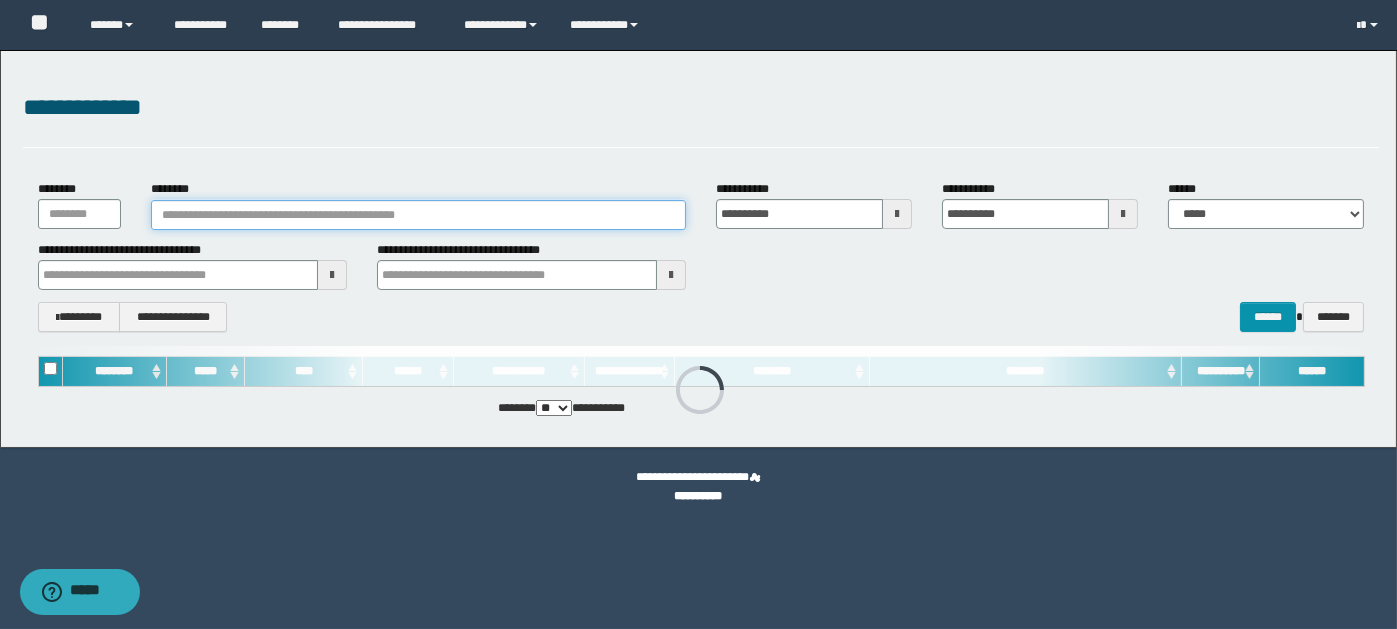 click on "********" at bounding box center (418, 215) 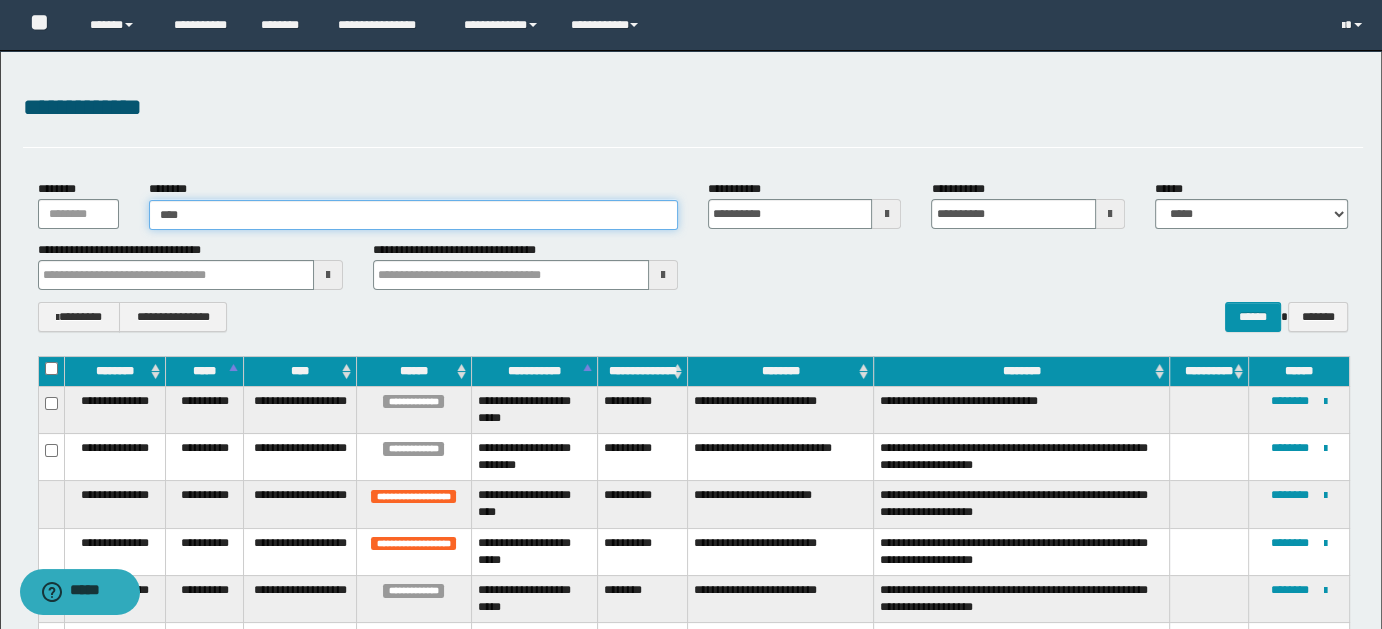 type on "*****" 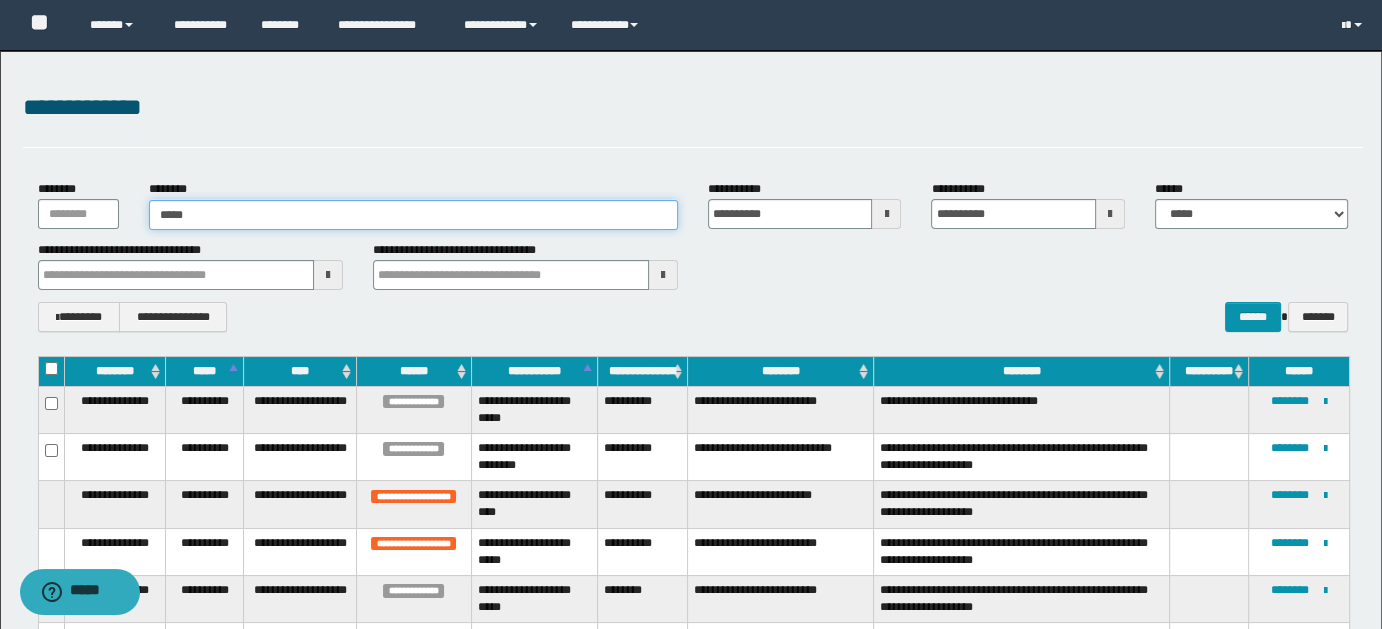 type 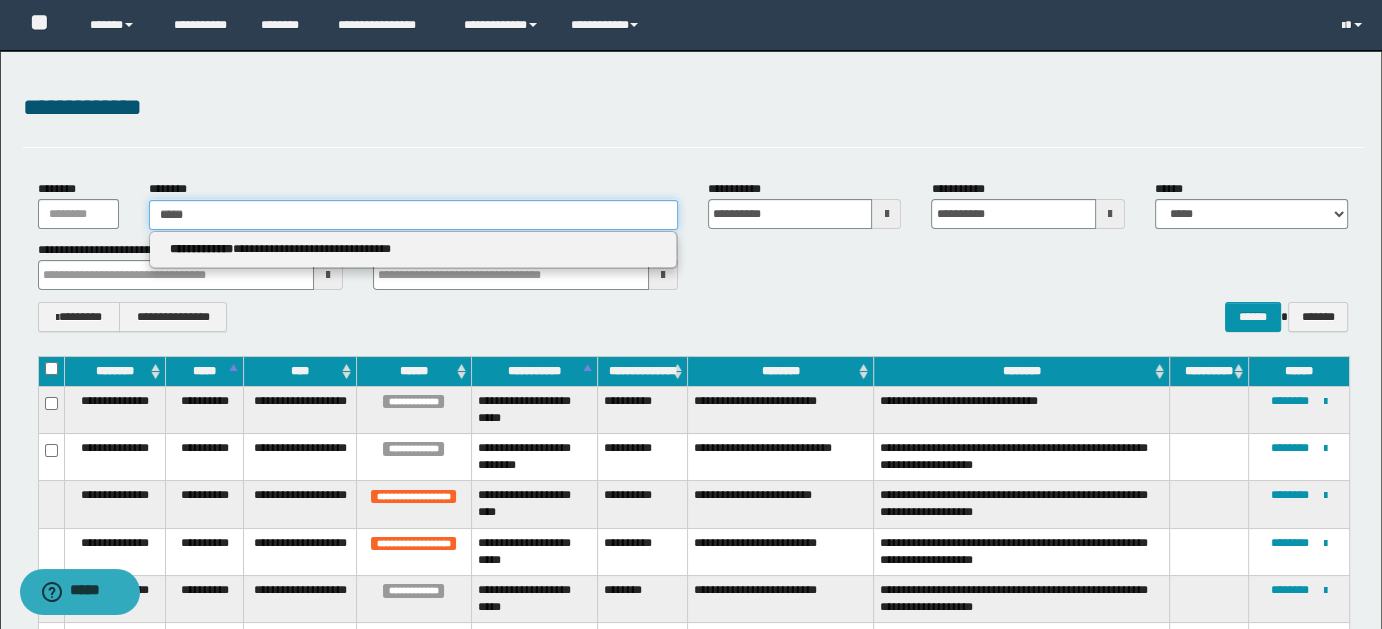type on "*****" 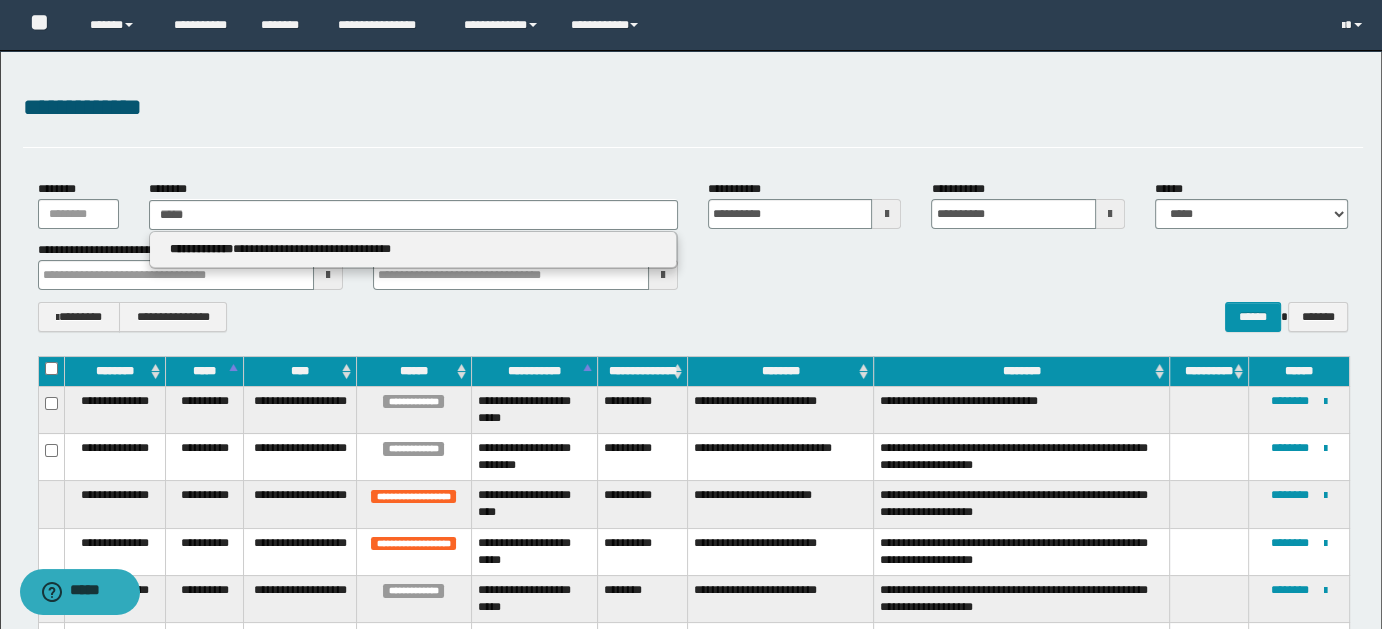type 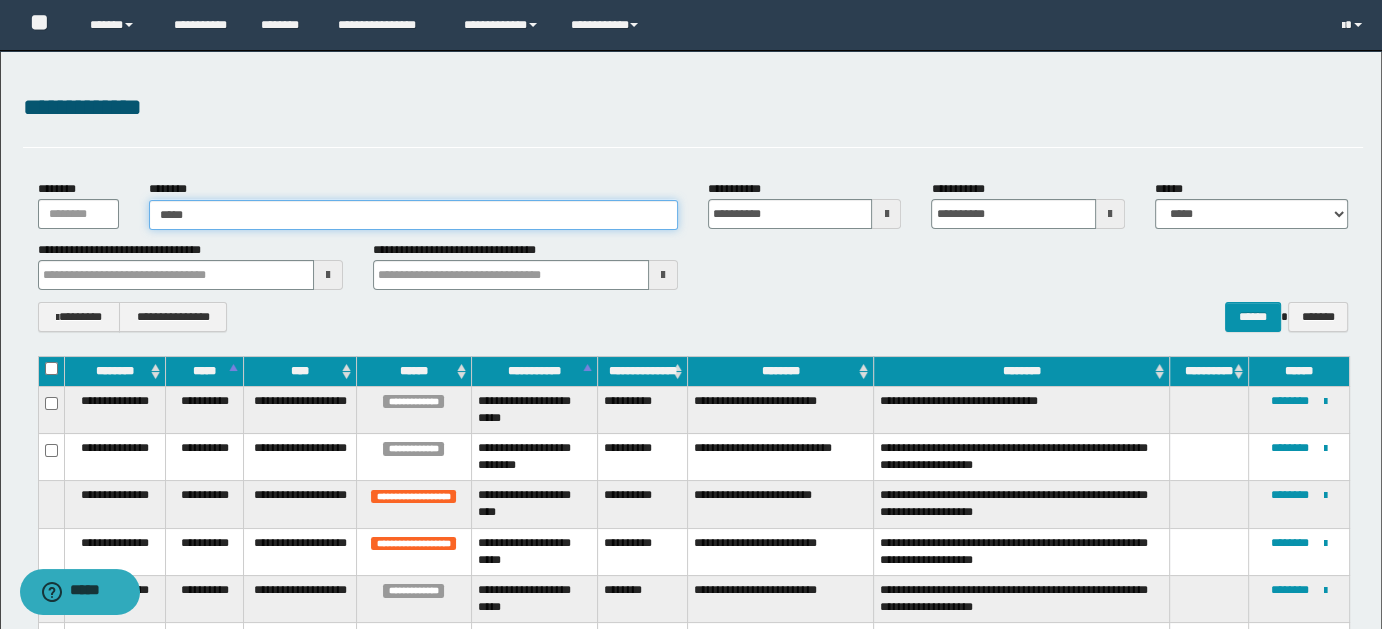 type 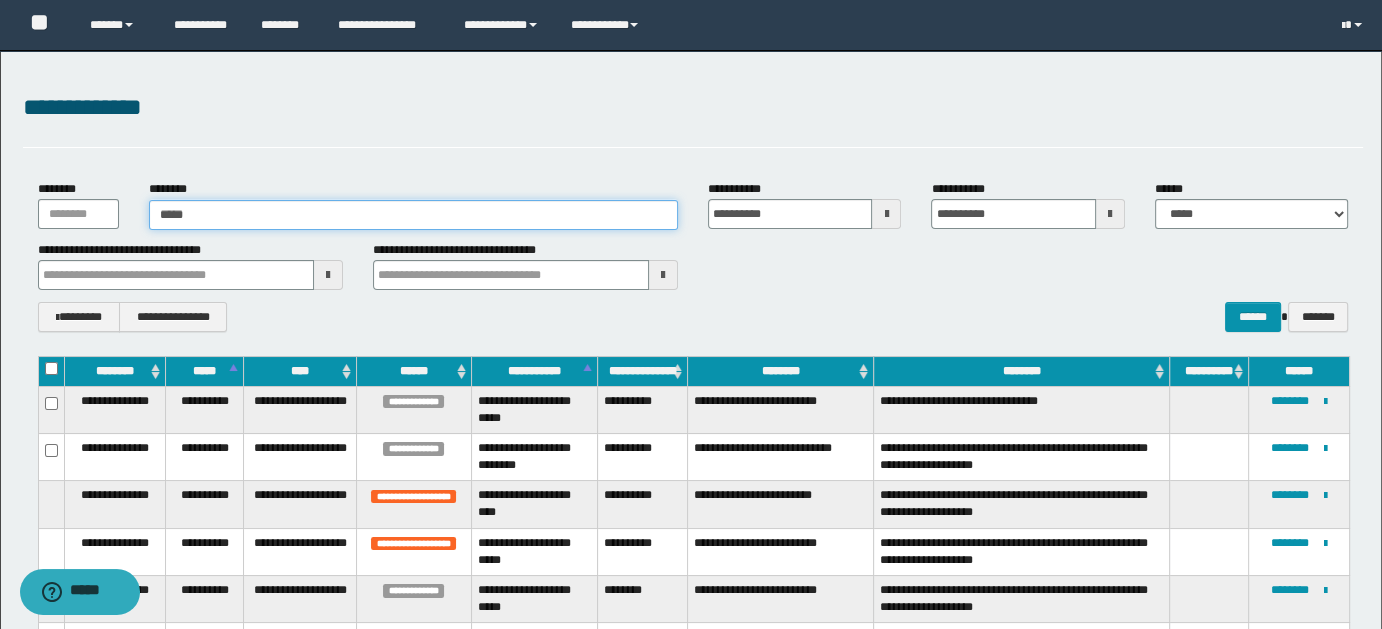 click on "*****" at bounding box center (413, 215) 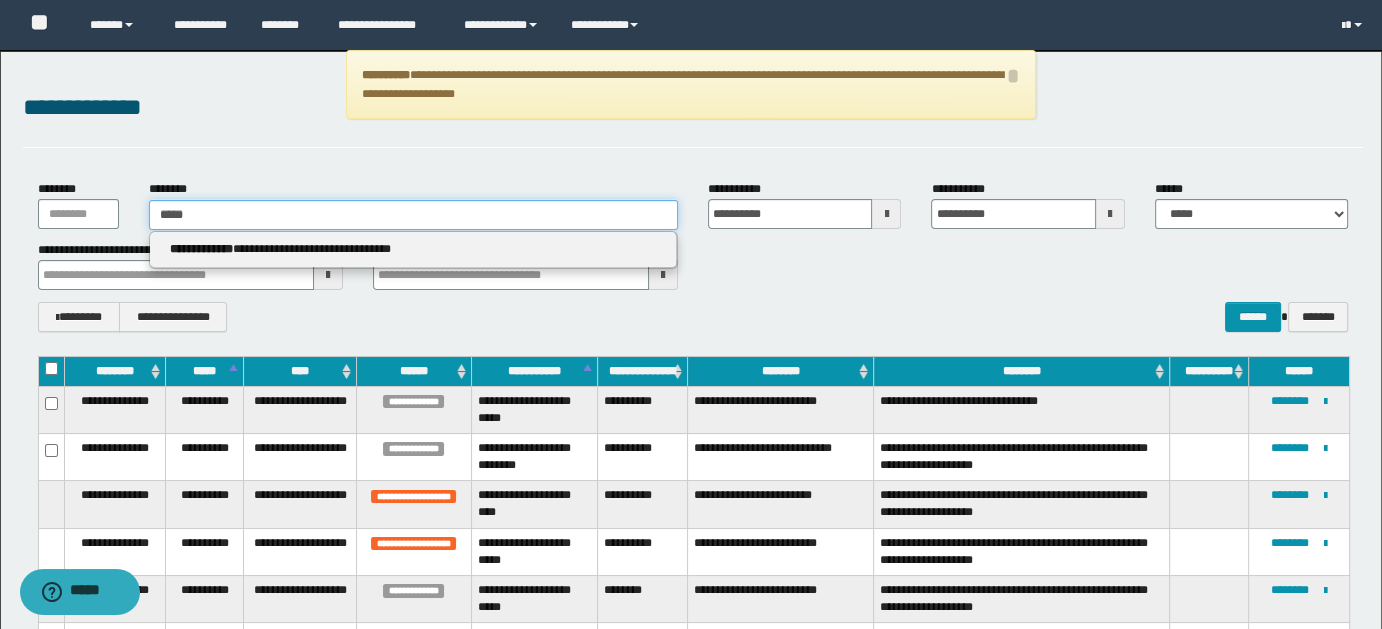 type 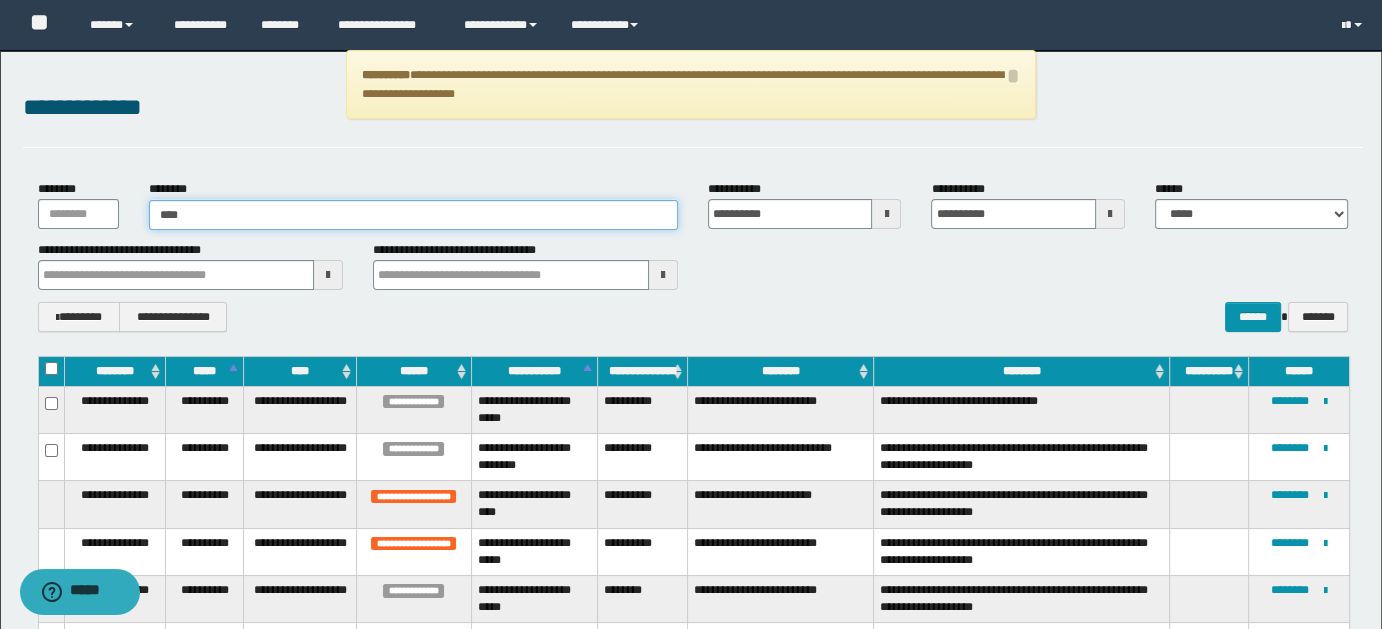 type on "*****" 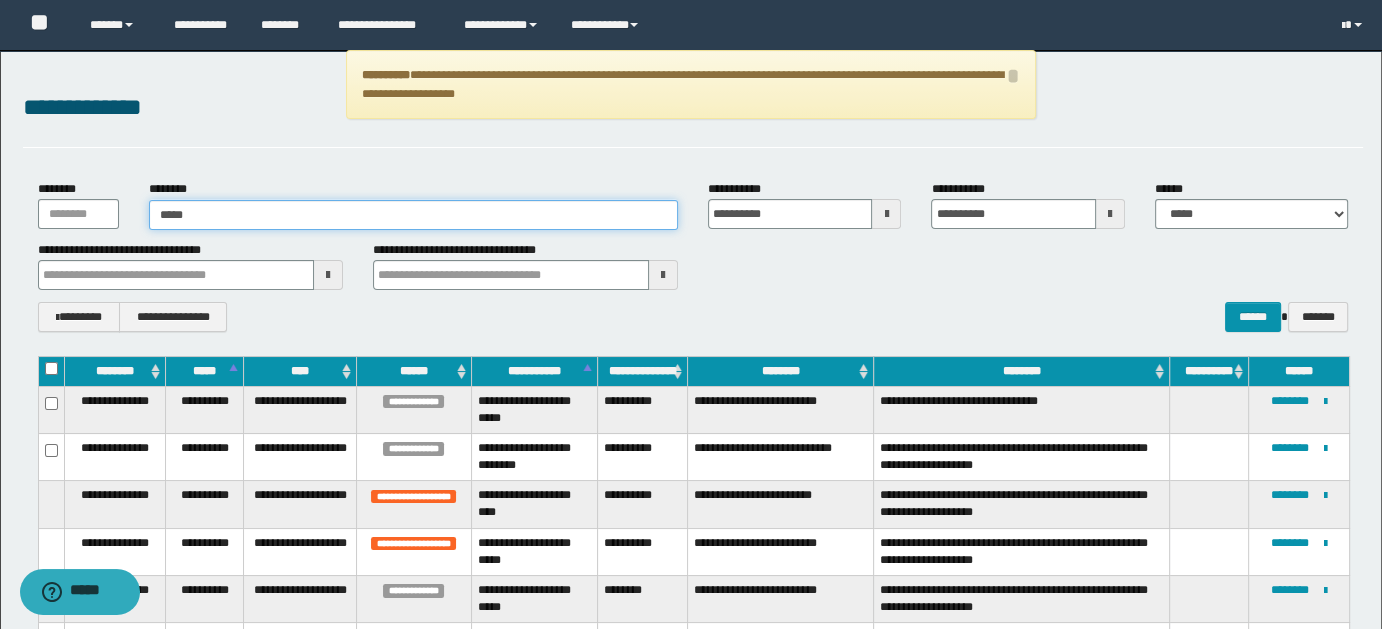 type on "*****" 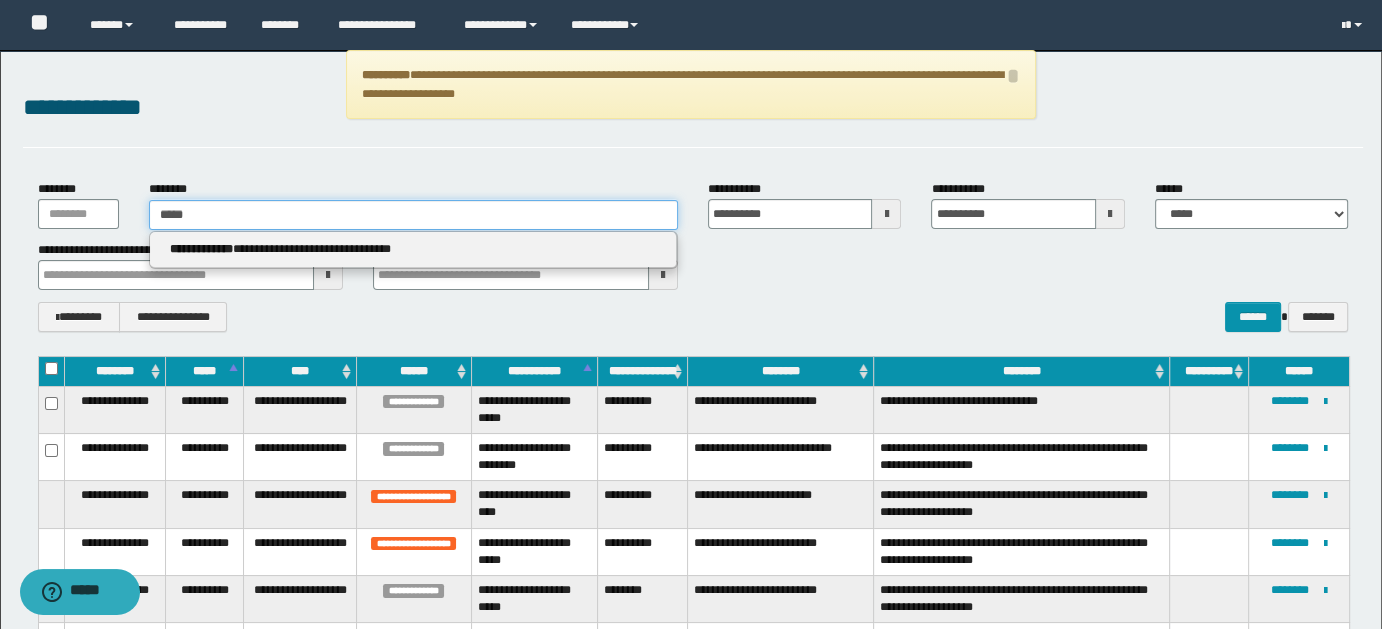 click on "*****" at bounding box center (413, 215) 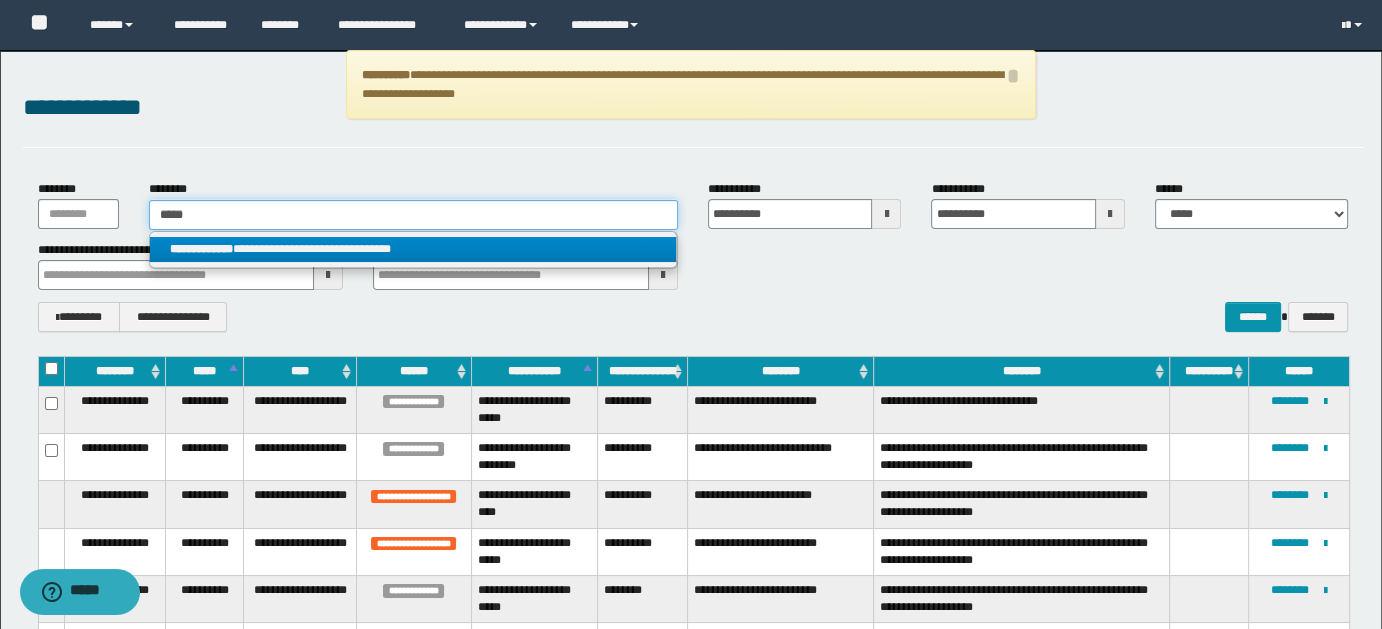 type on "*****" 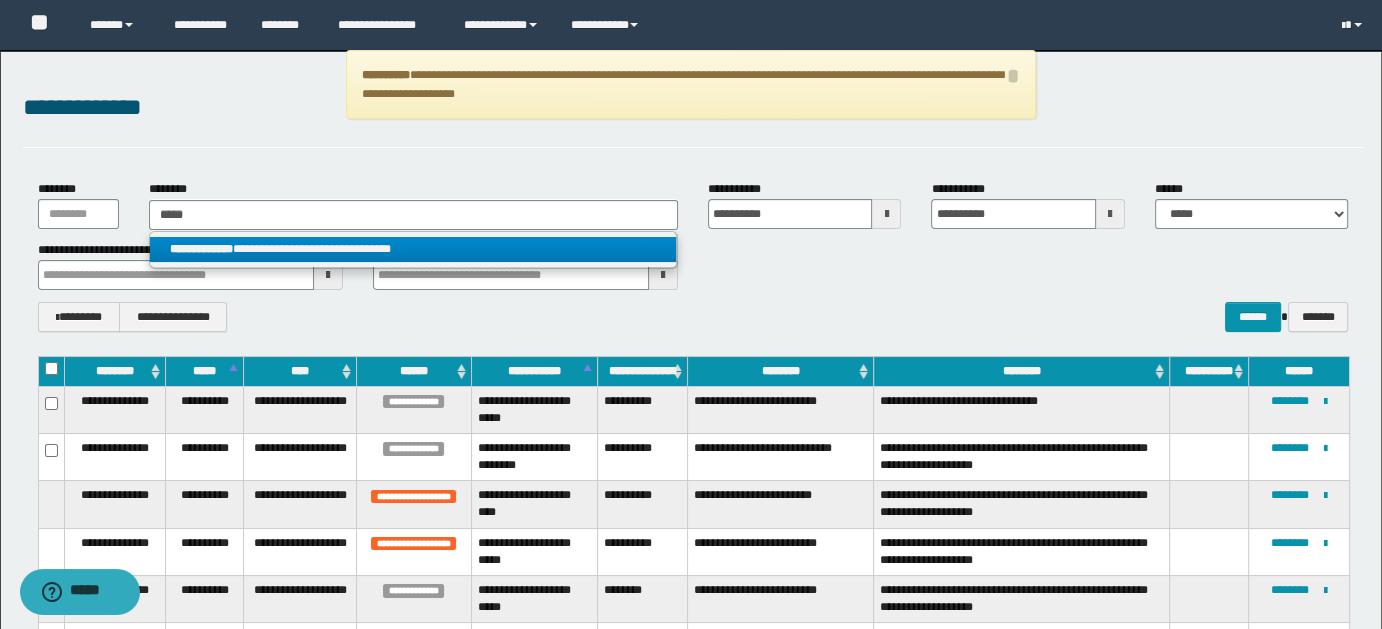 click on "**********" at bounding box center (413, 249) 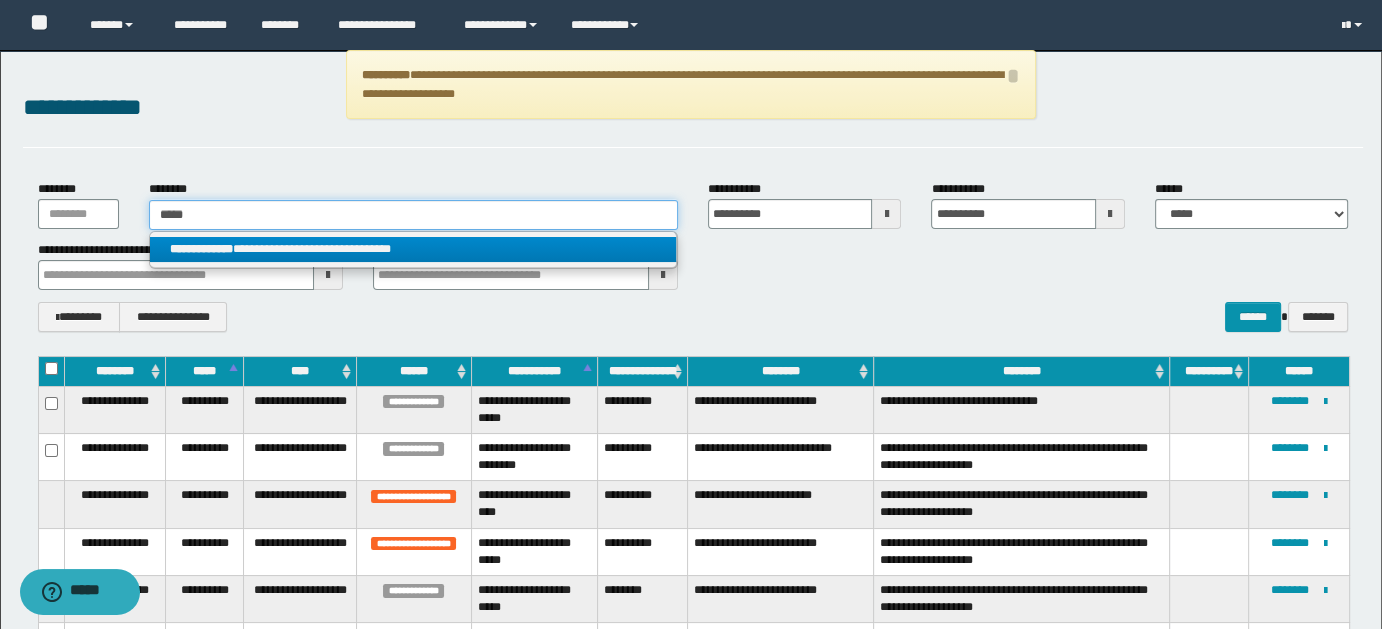 type 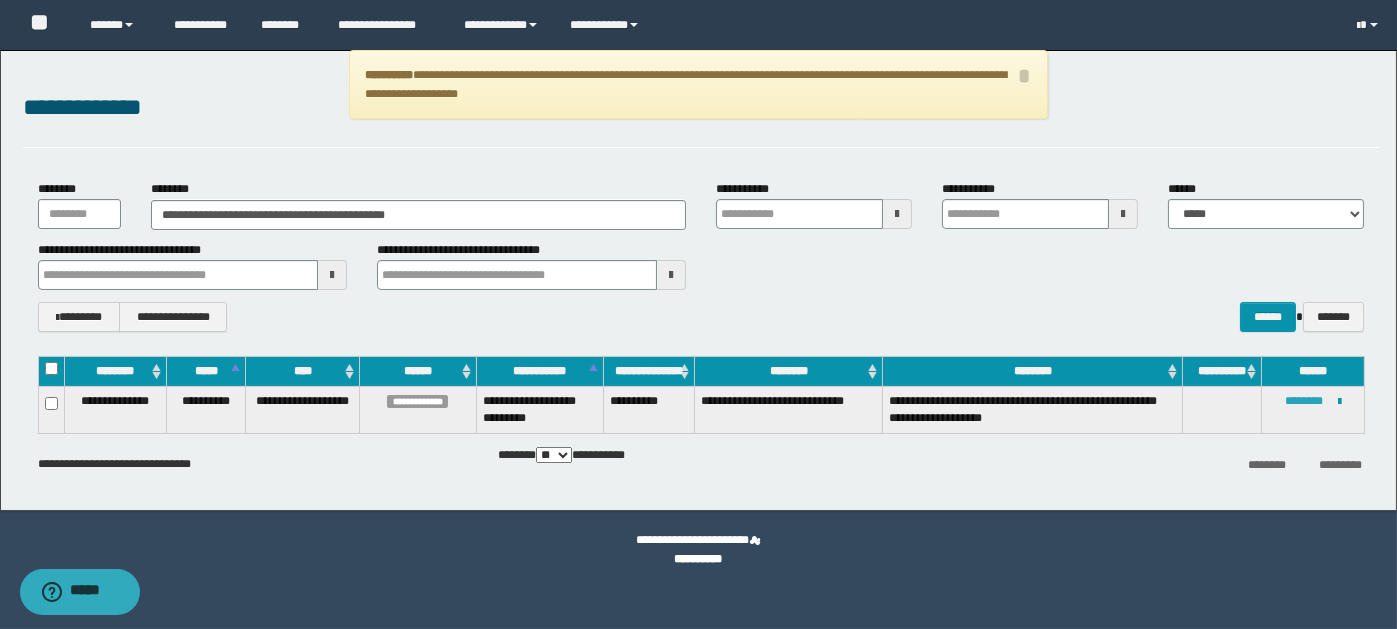 click on "********" at bounding box center [1304, 401] 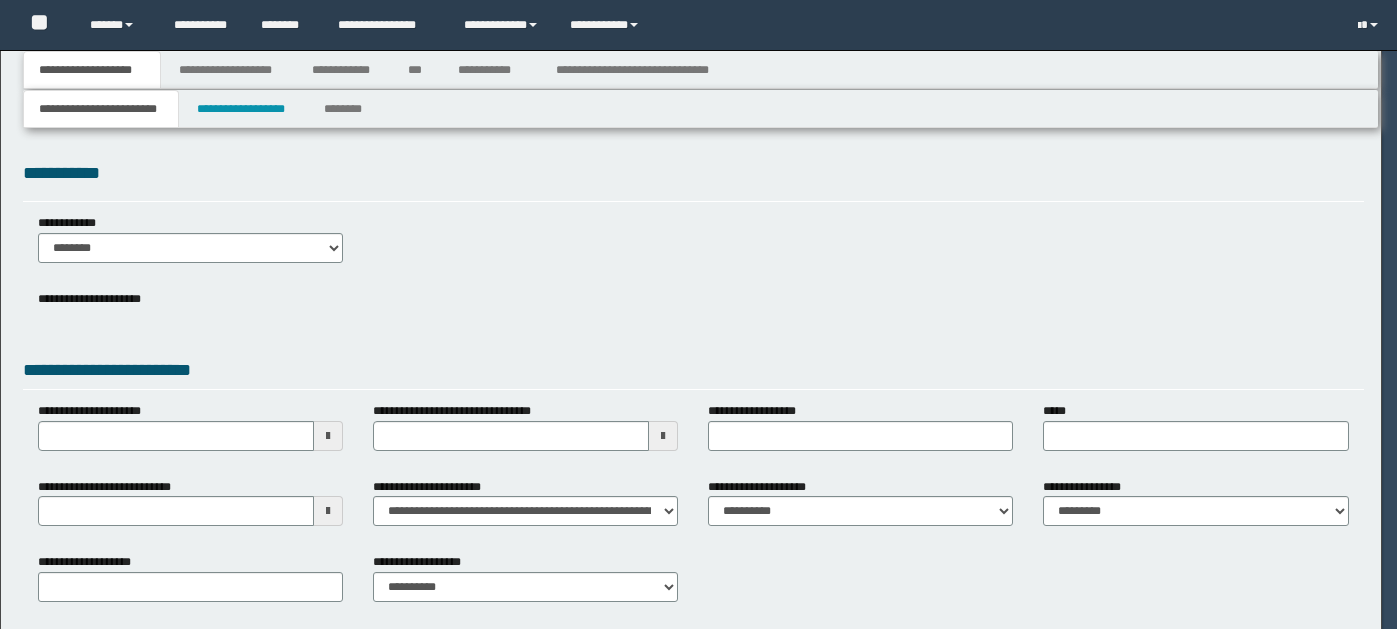 scroll, scrollTop: 0, scrollLeft: 0, axis: both 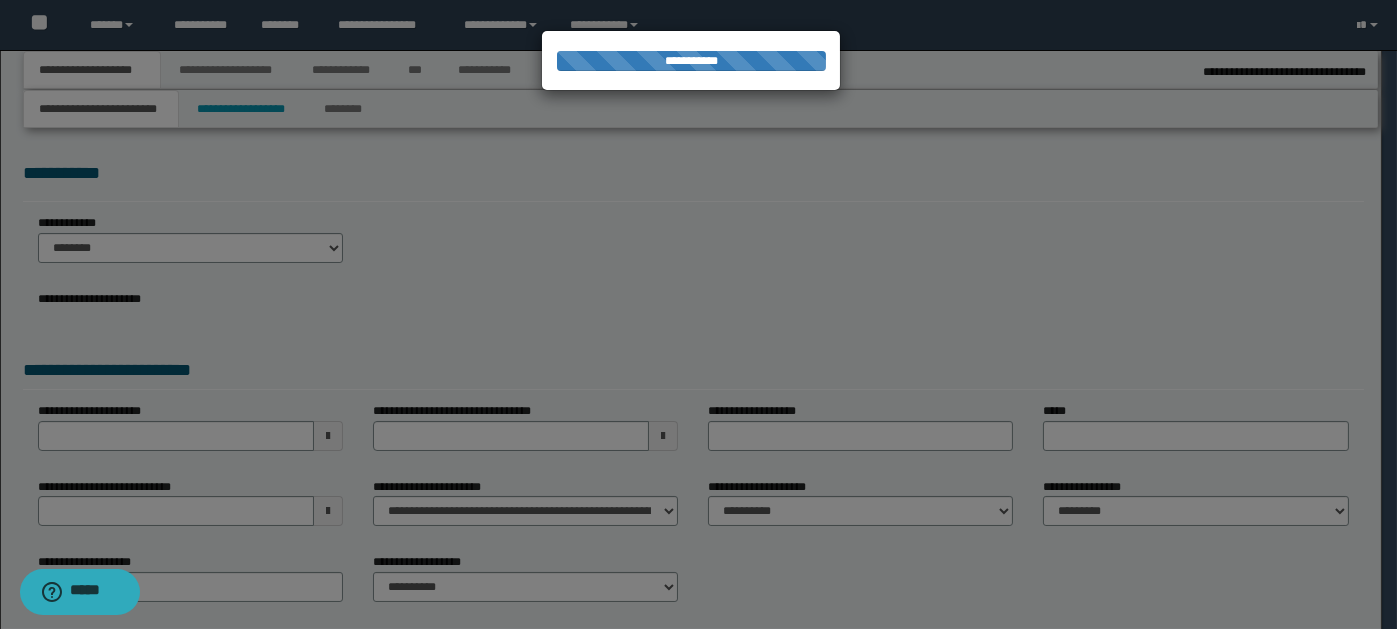 select on "*" 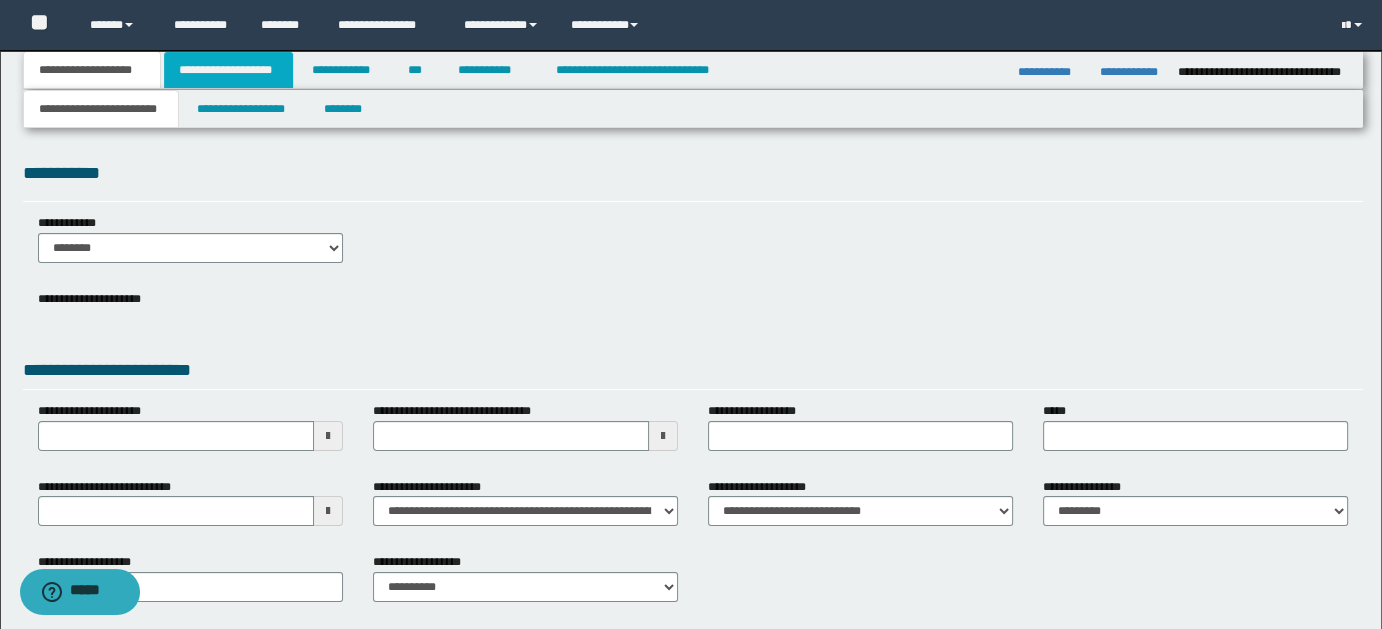 click on "**********" at bounding box center (228, 70) 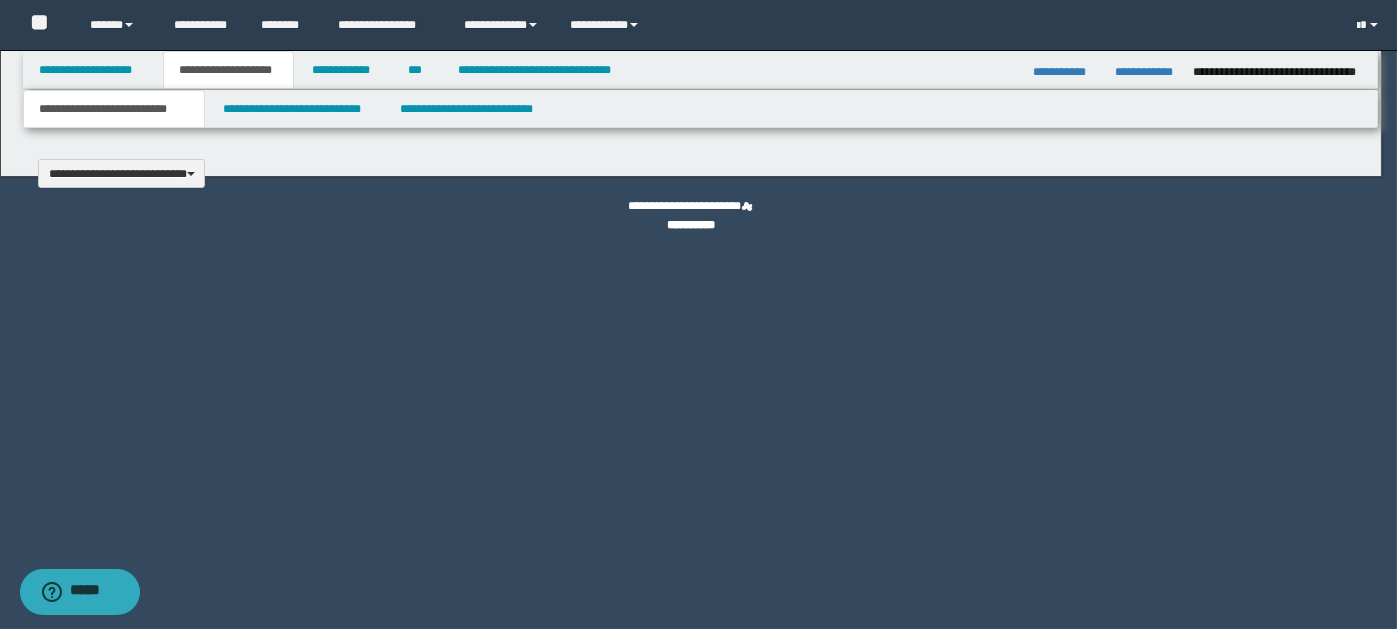 type 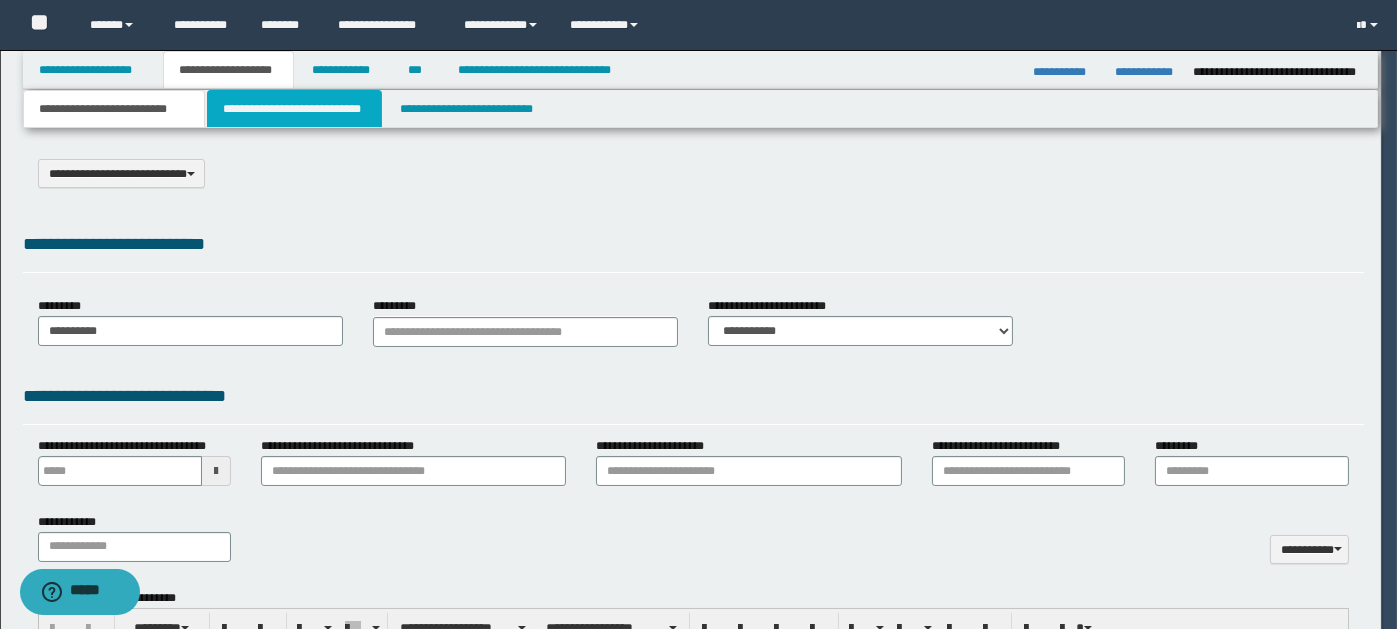 click on "**********" at bounding box center (294, 109) 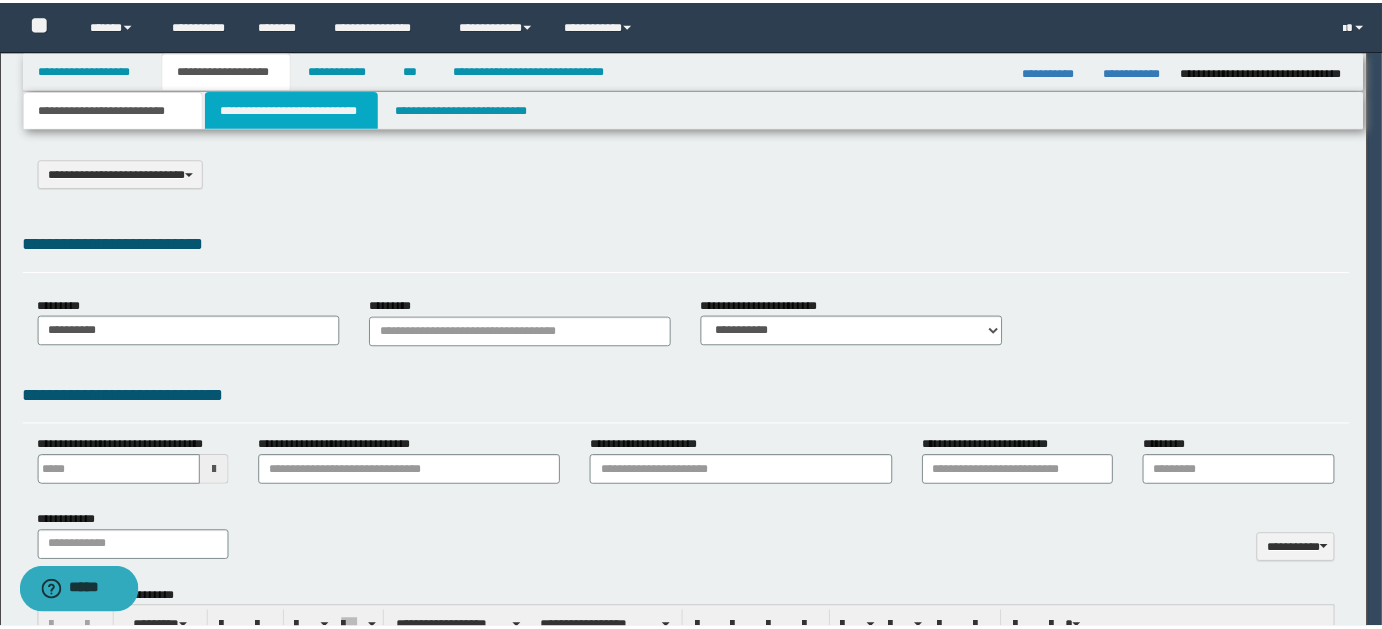 scroll, scrollTop: 0, scrollLeft: 0, axis: both 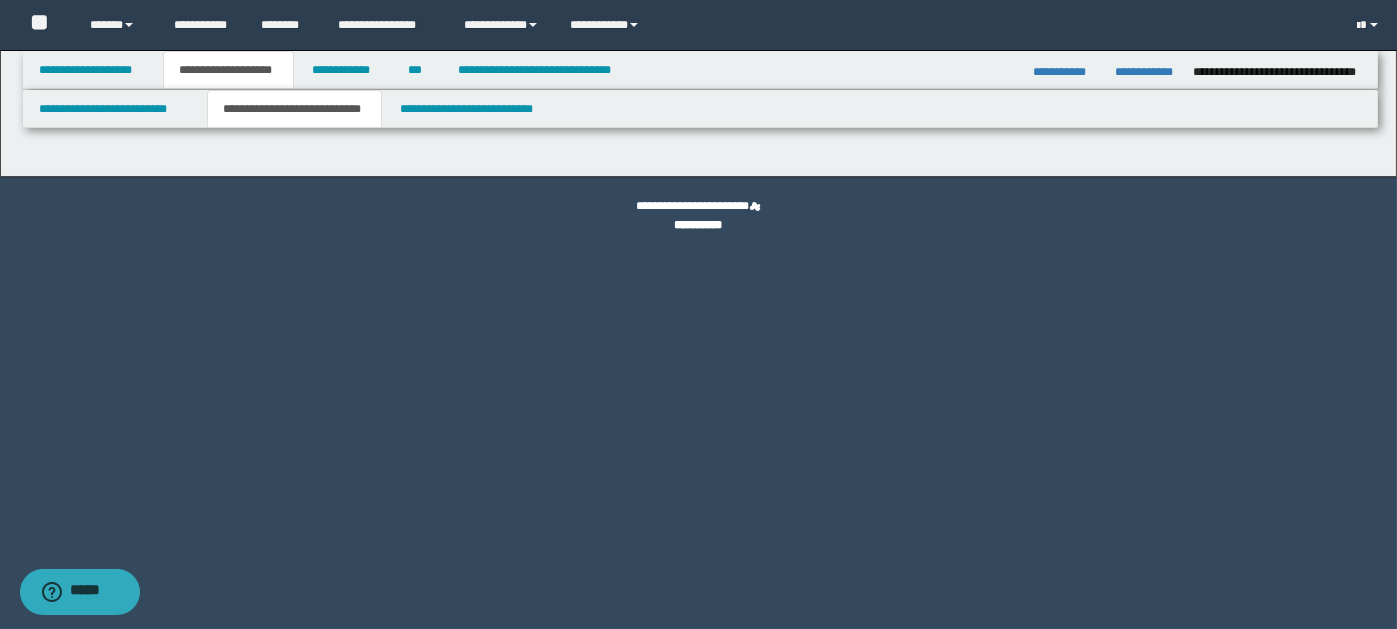 select on "*" 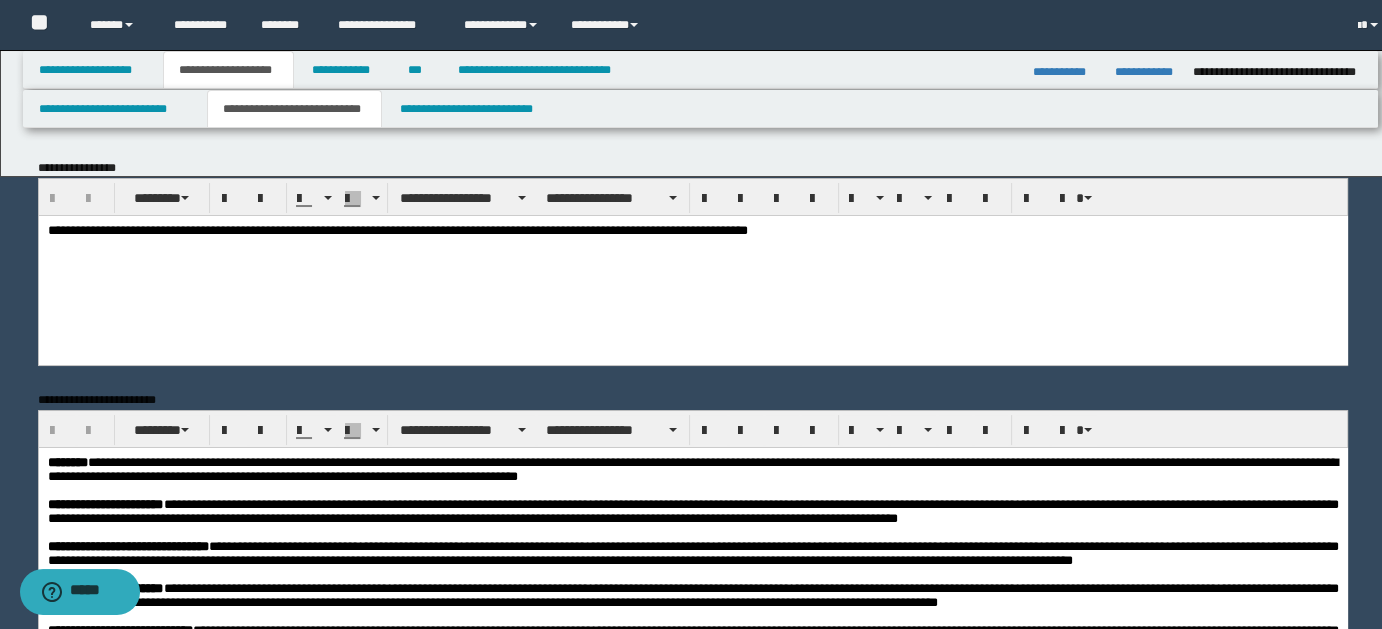 scroll, scrollTop: 0, scrollLeft: 0, axis: both 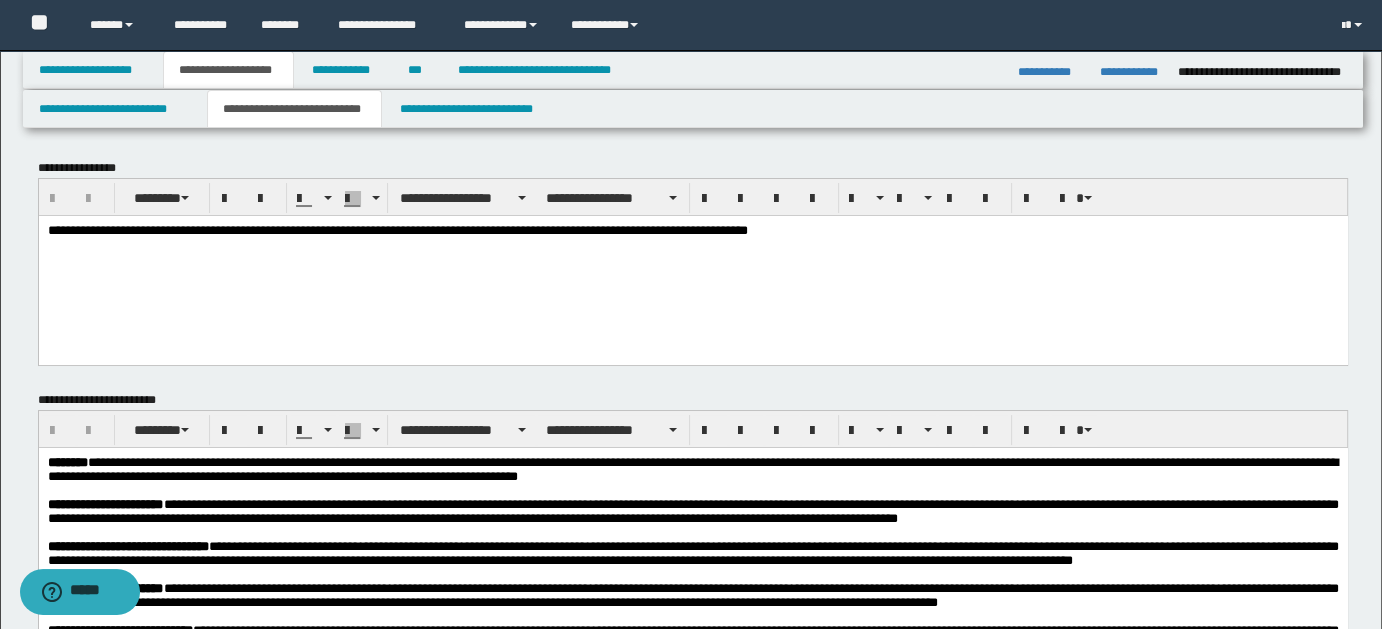 click on "**********" at bounding box center [692, 230] 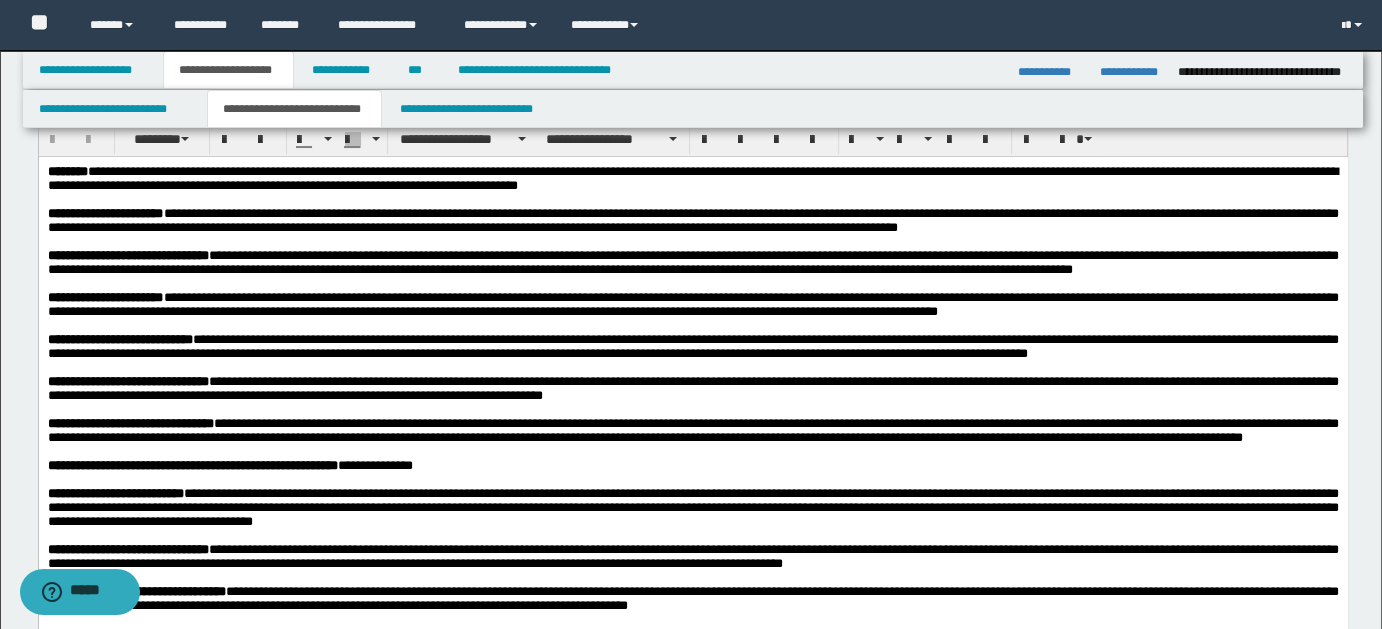 scroll, scrollTop: 0, scrollLeft: 0, axis: both 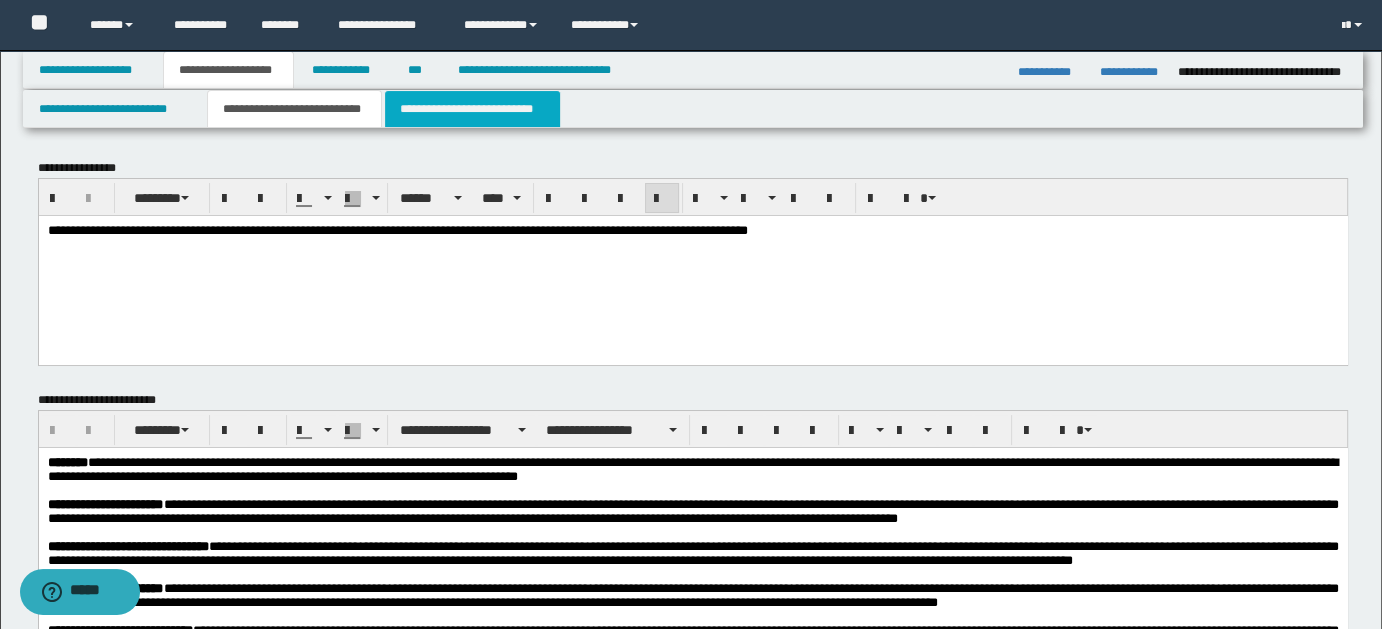 click on "**********" at bounding box center (472, 109) 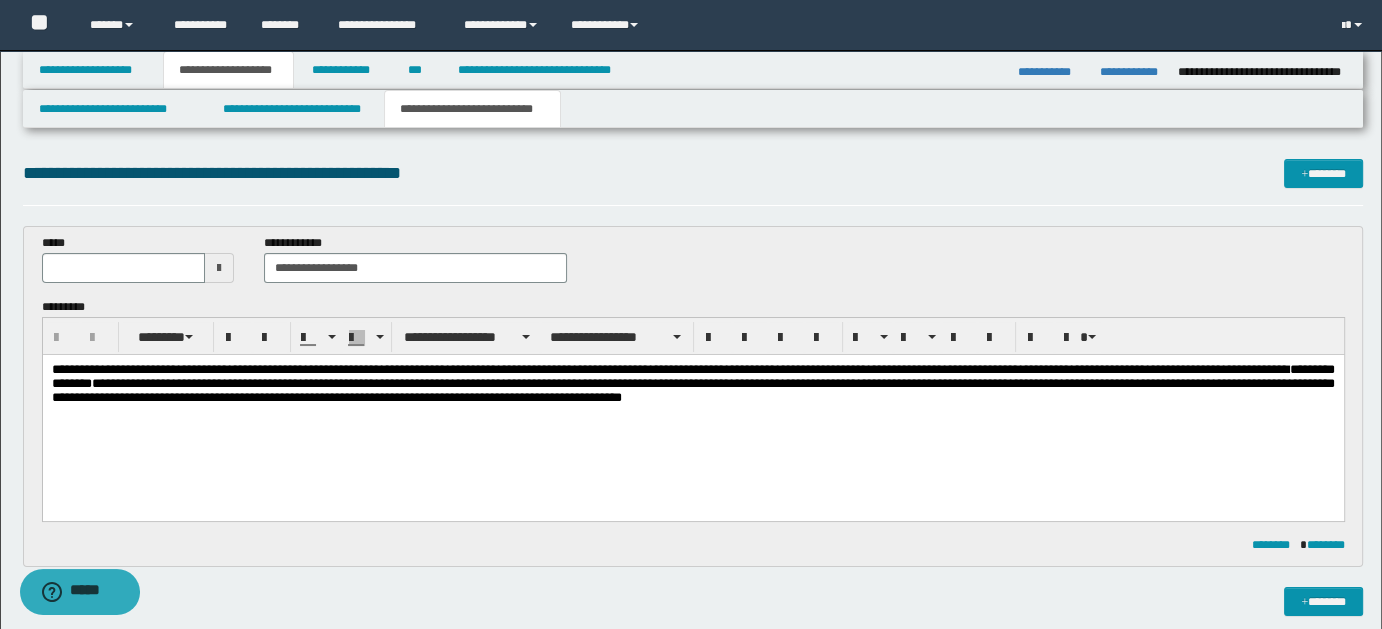 scroll, scrollTop: 0, scrollLeft: 0, axis: both 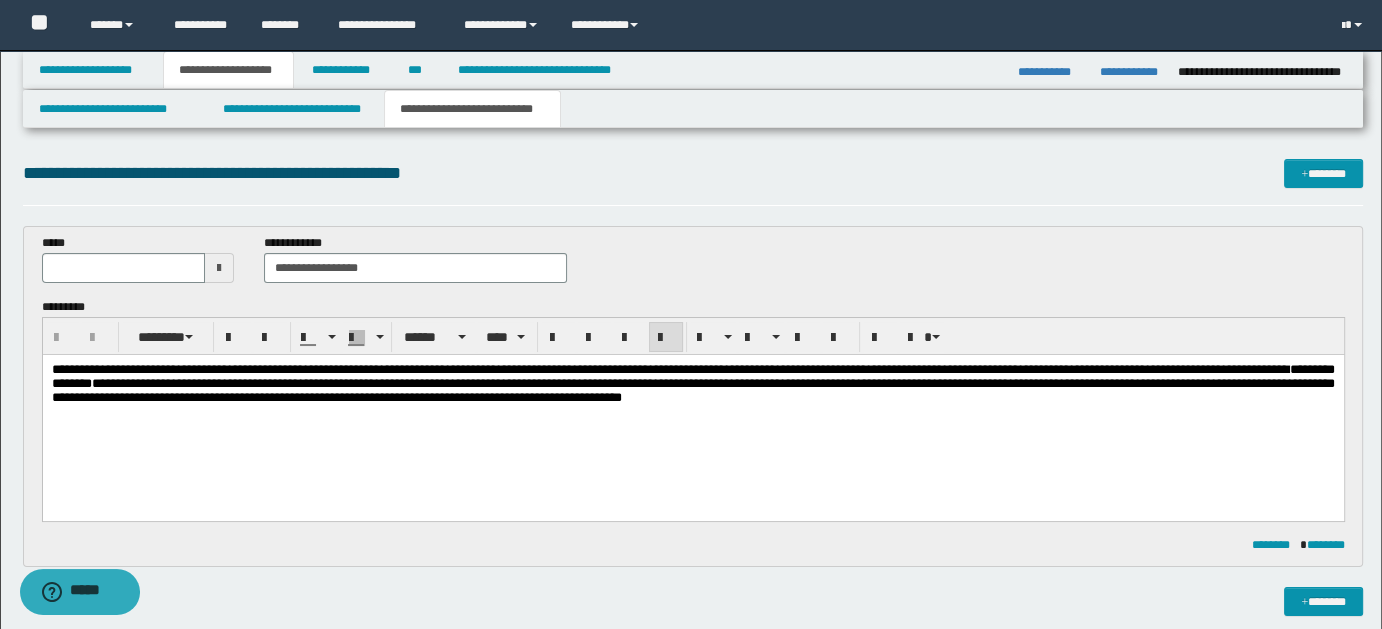 type 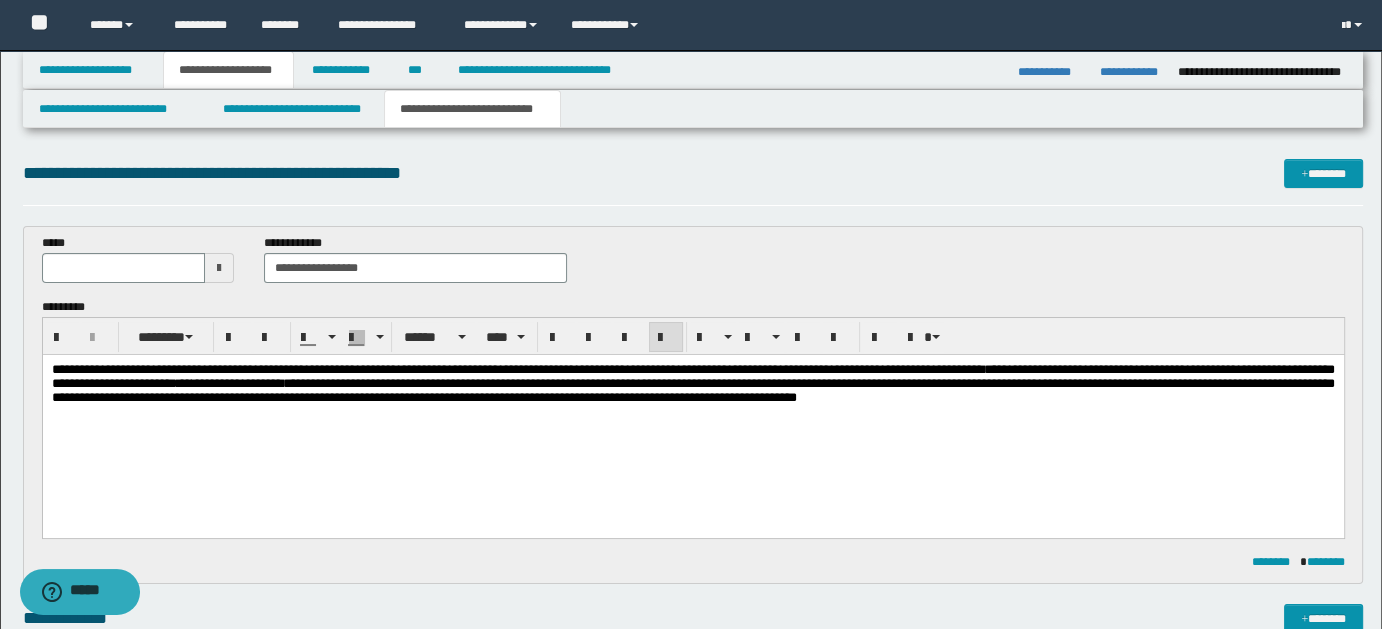 click on "**********" at bounding box center (690, 368) 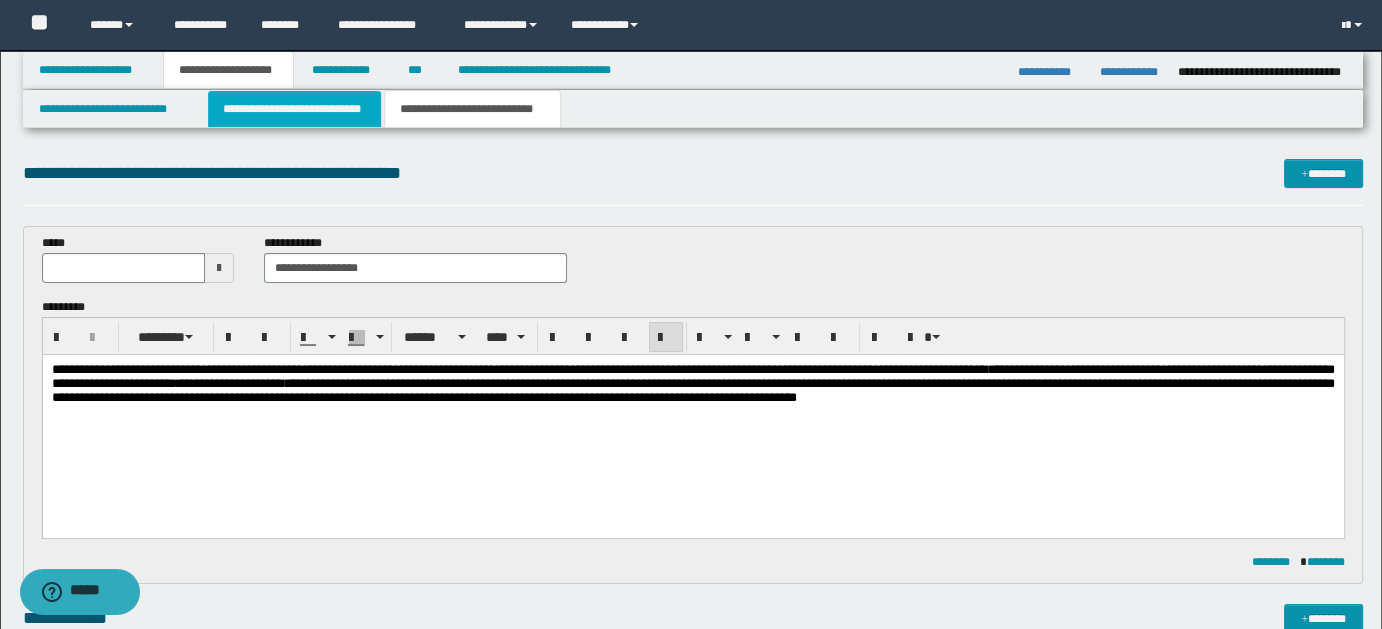 click on "**********" at bounding box center (294, 109) 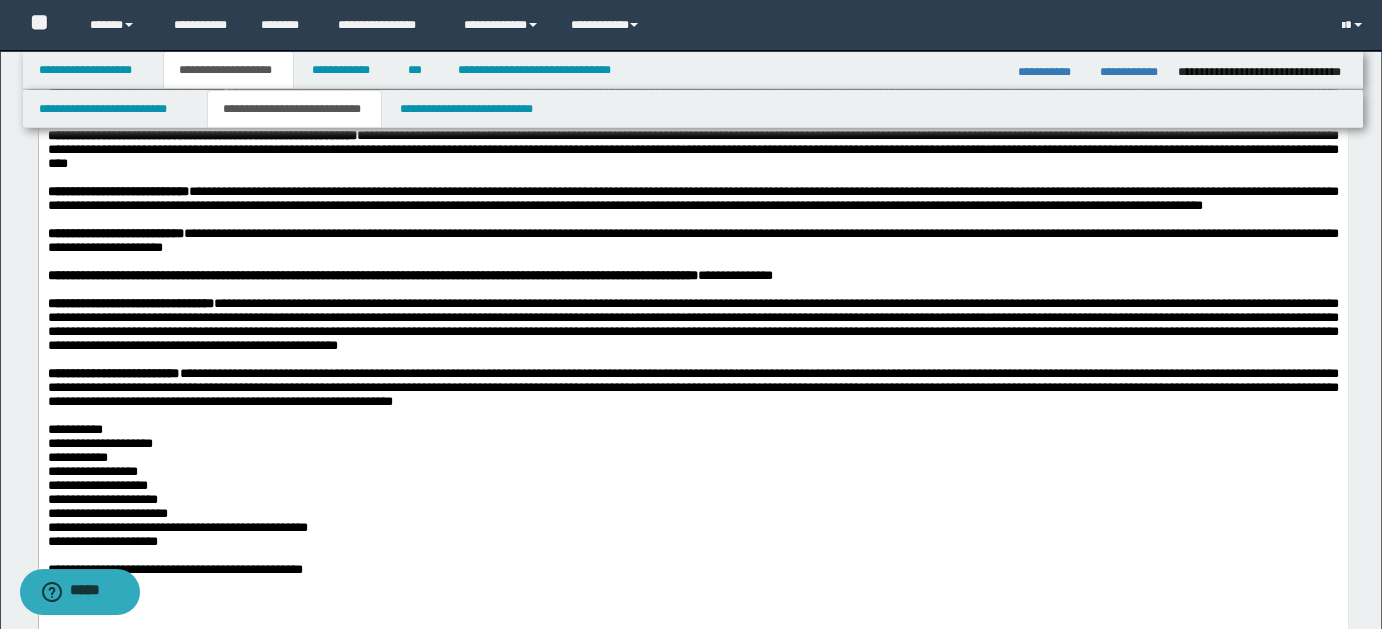 scroll, scrollTop: 0, scrollLeft: 0, axis: both 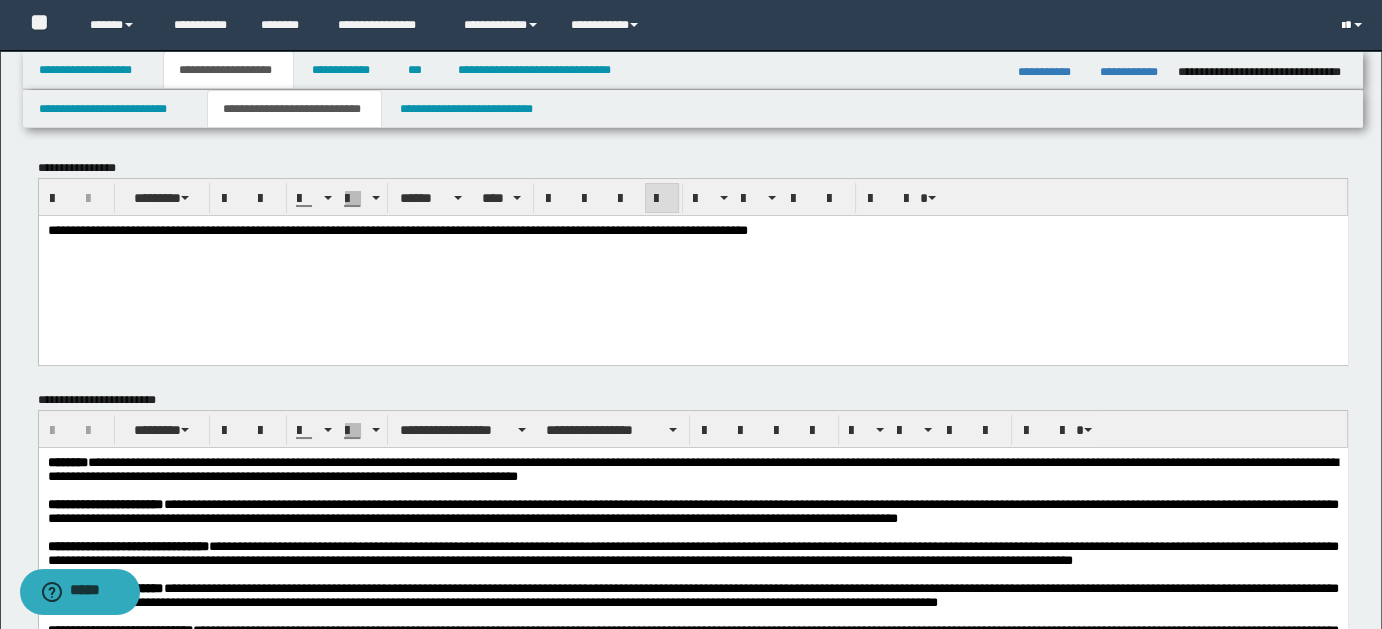 click at bounding box center [1354, 25] 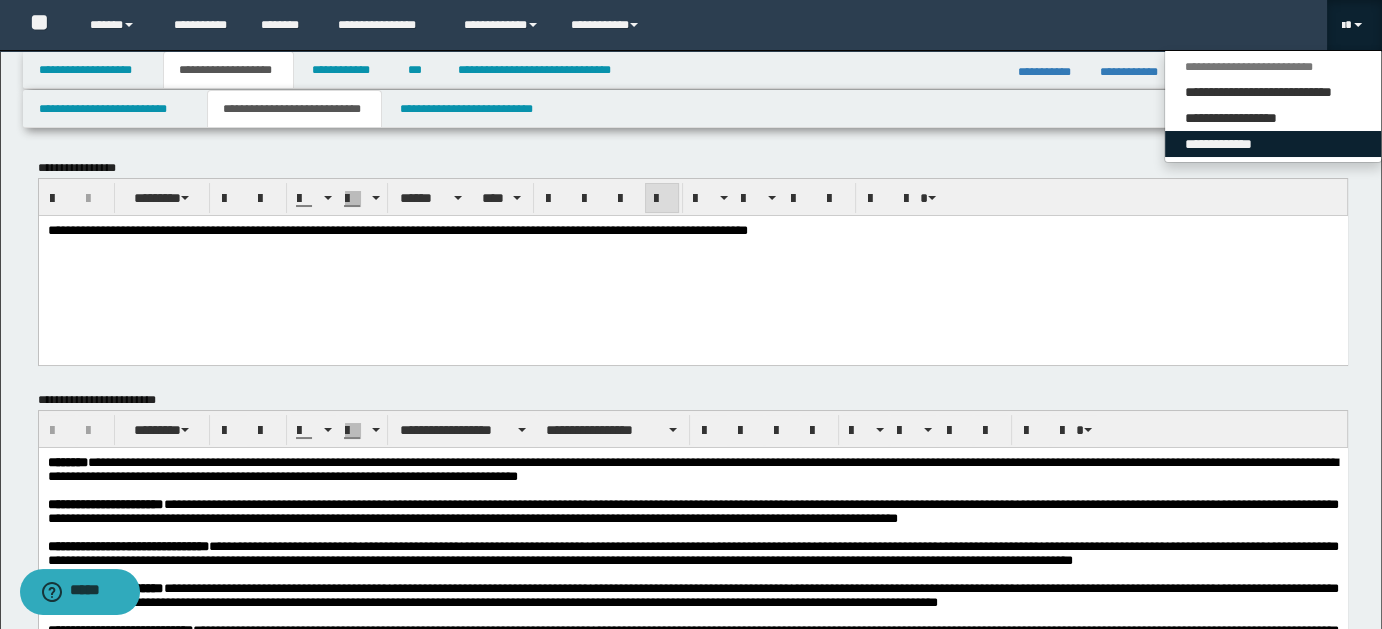click on "**********" at bounding box center (1273, 144) 